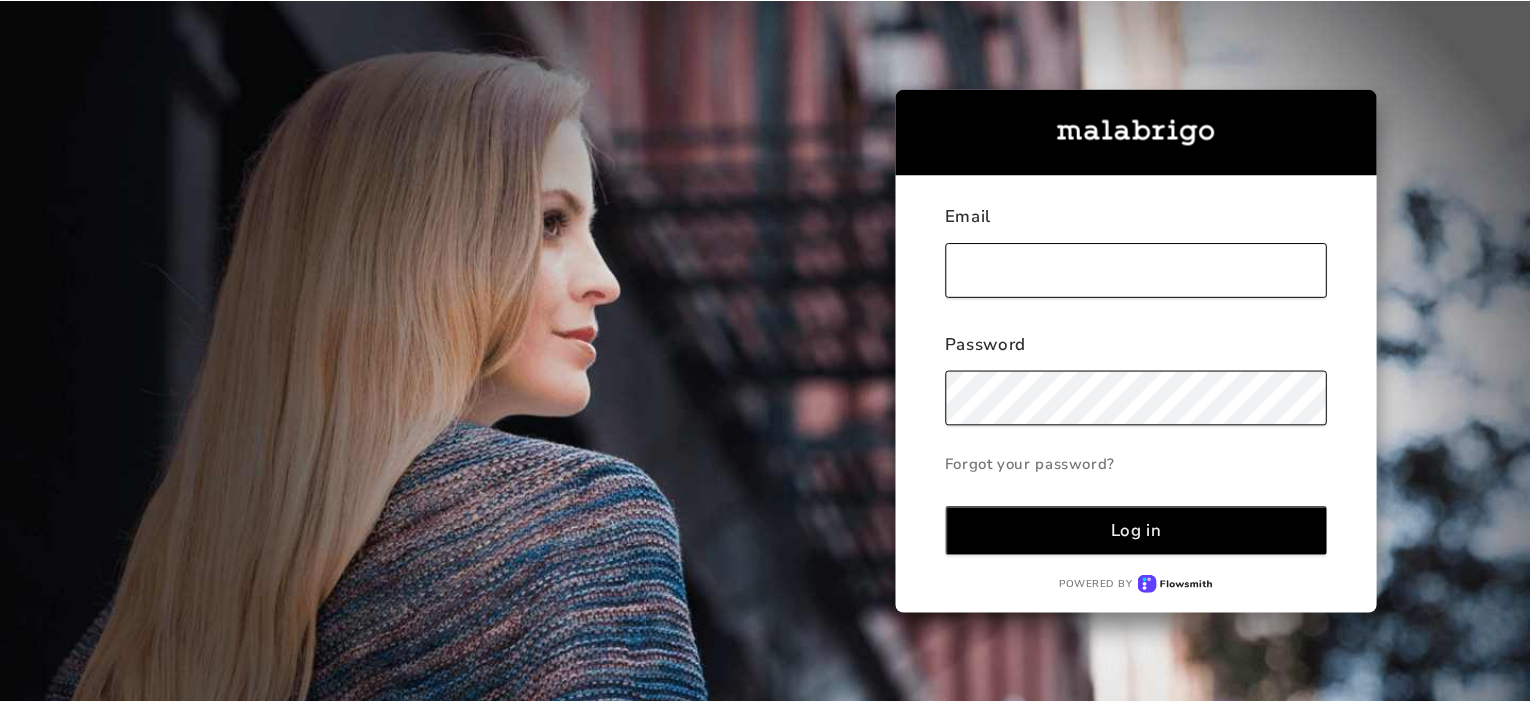 scroll, scrollTop: 0, scrollLeft: 0, axis: both 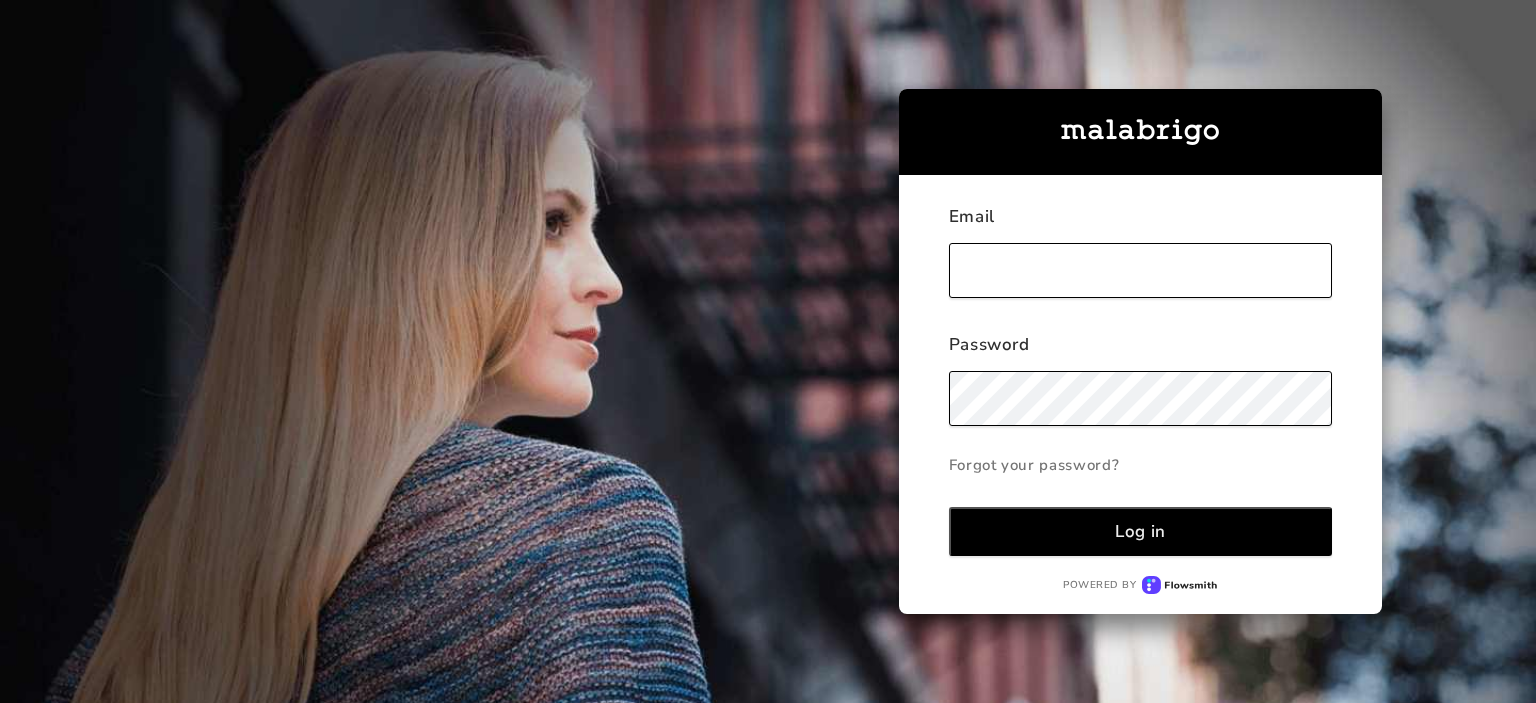 type on "[EMAIL_ADDRESS][DOMAIN_NAME]" 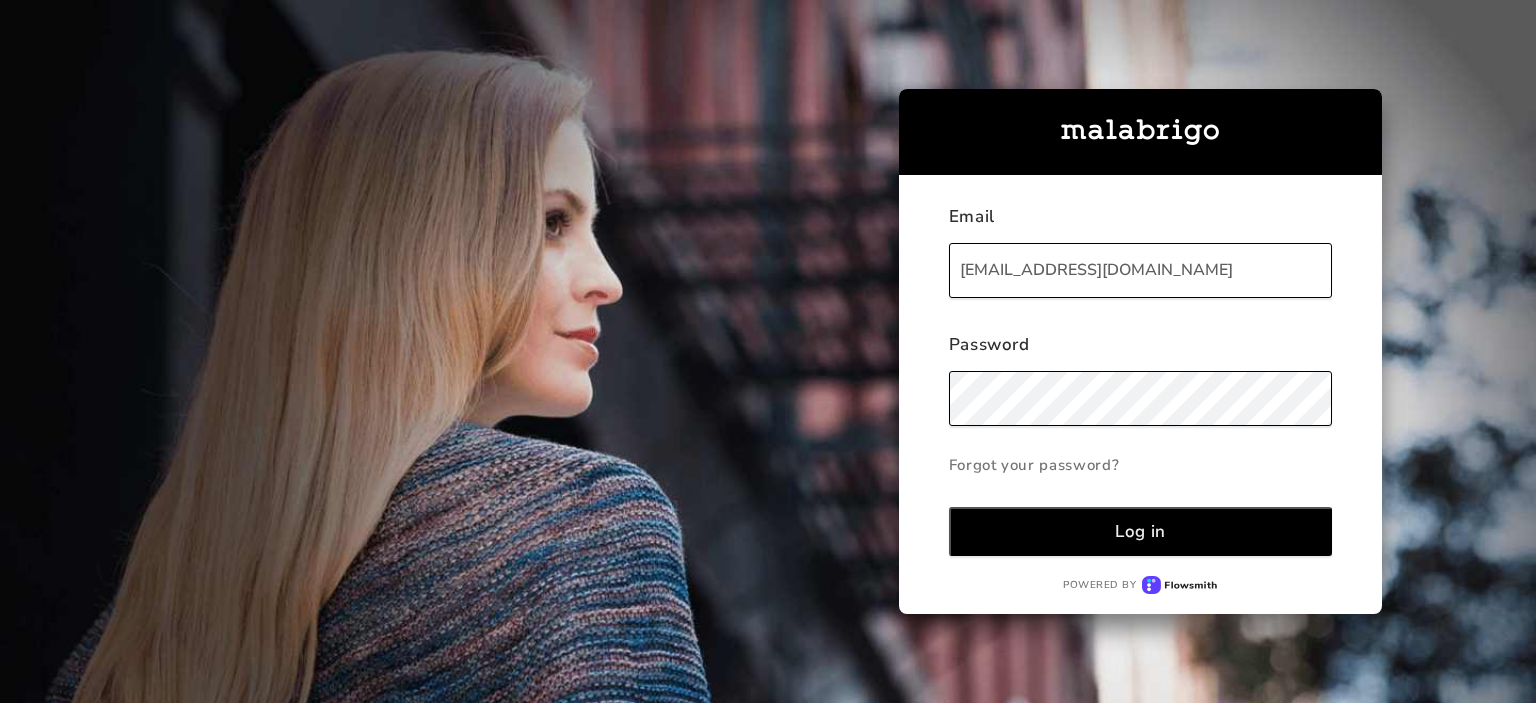 click on "Log in" at bounding box center [1141, 531] 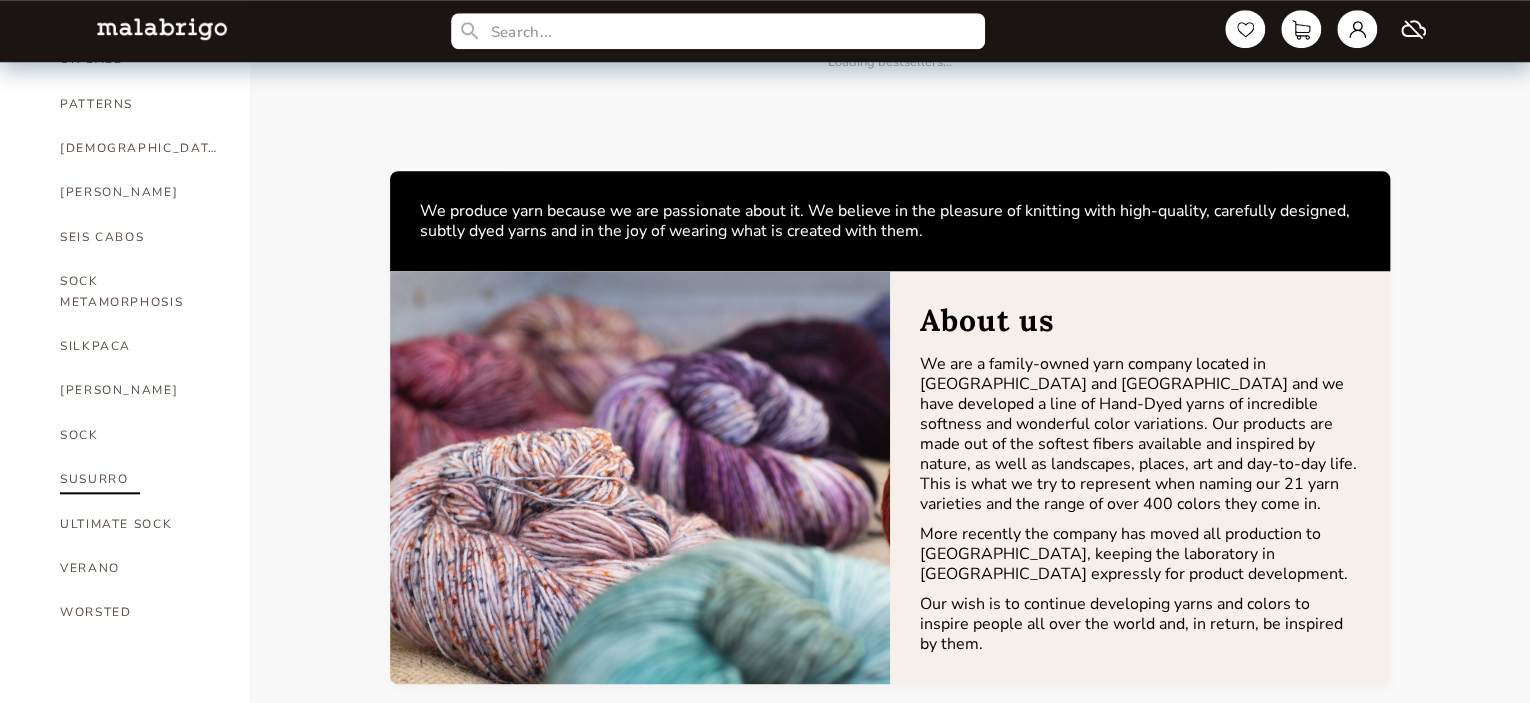 click on "SUSURRO" at bounding box center (140, 479) 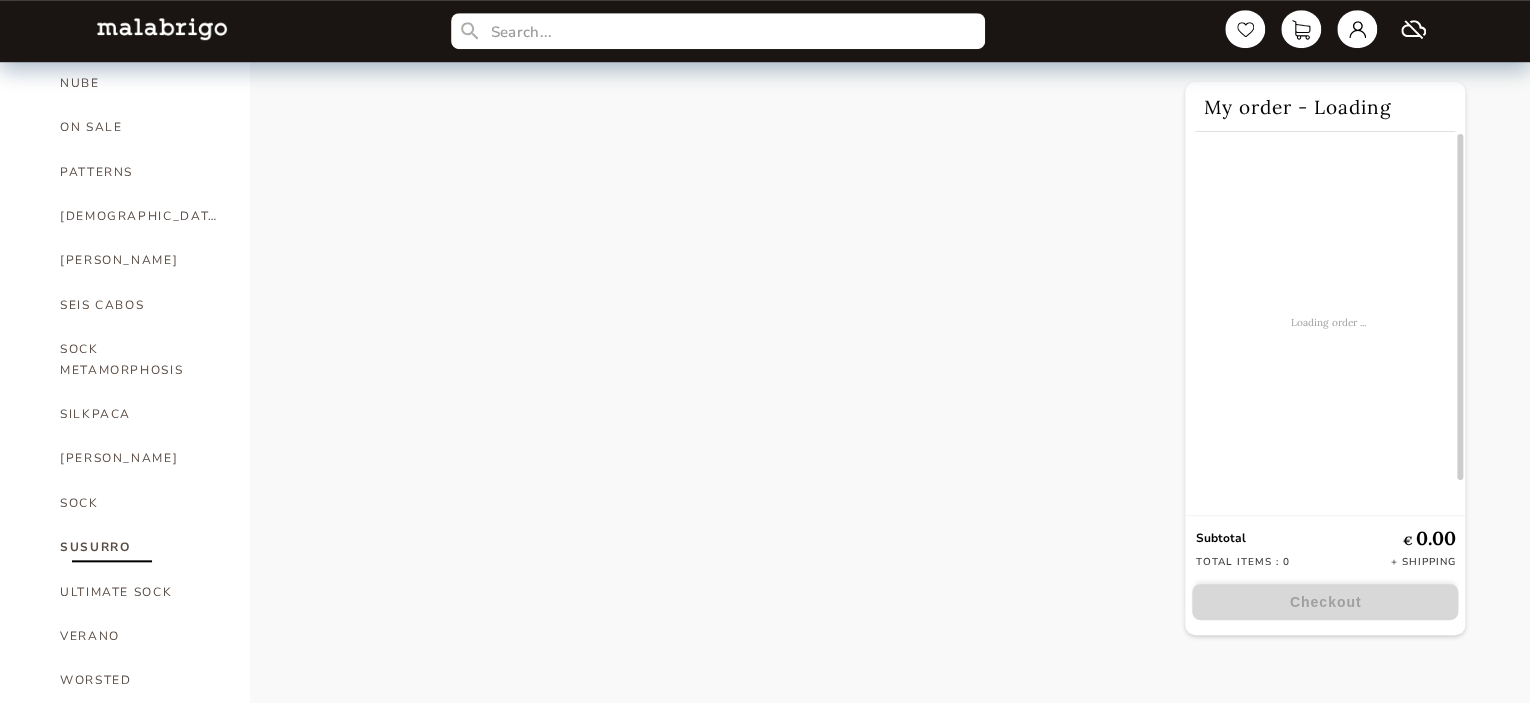 scroll, scrollTop: 732, scrollLeft: 0, axis: vertical 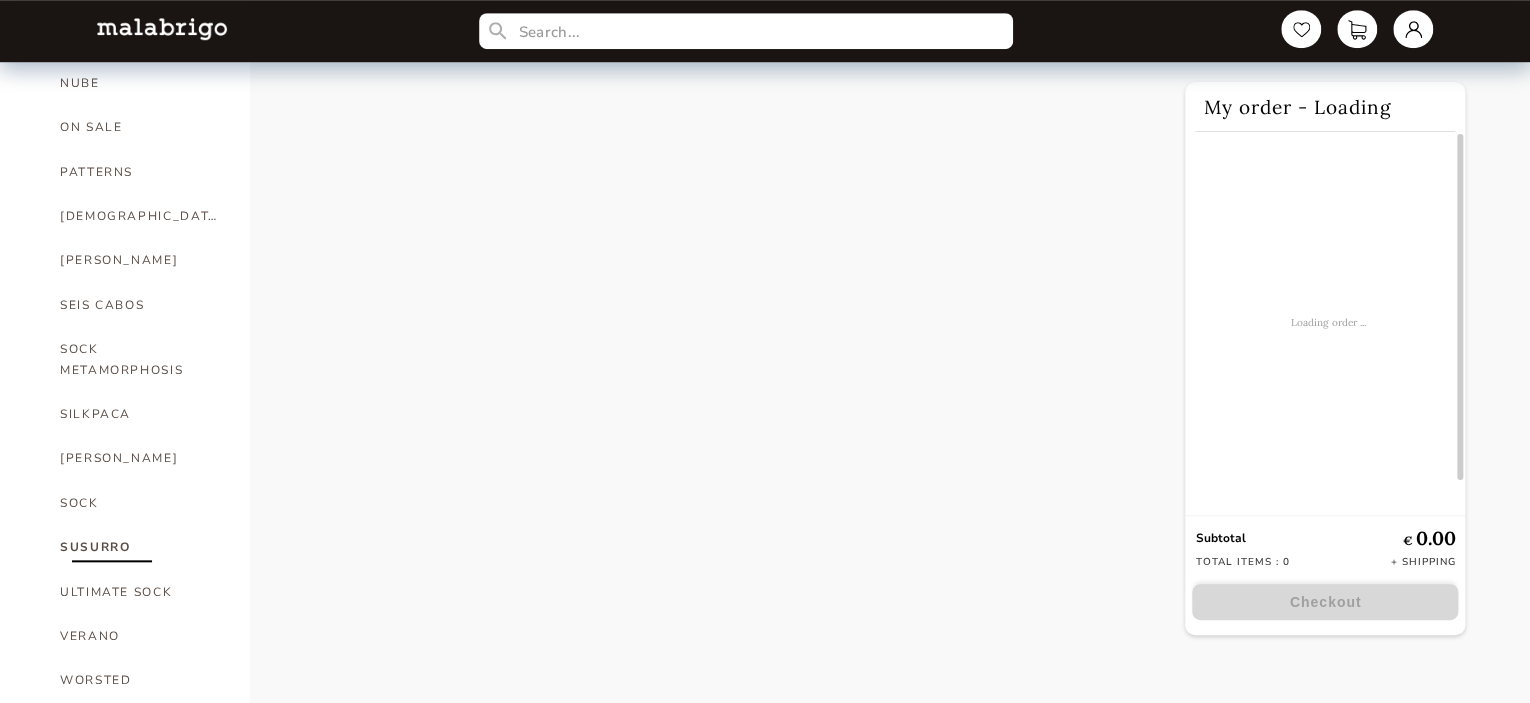 select on "INDEX" 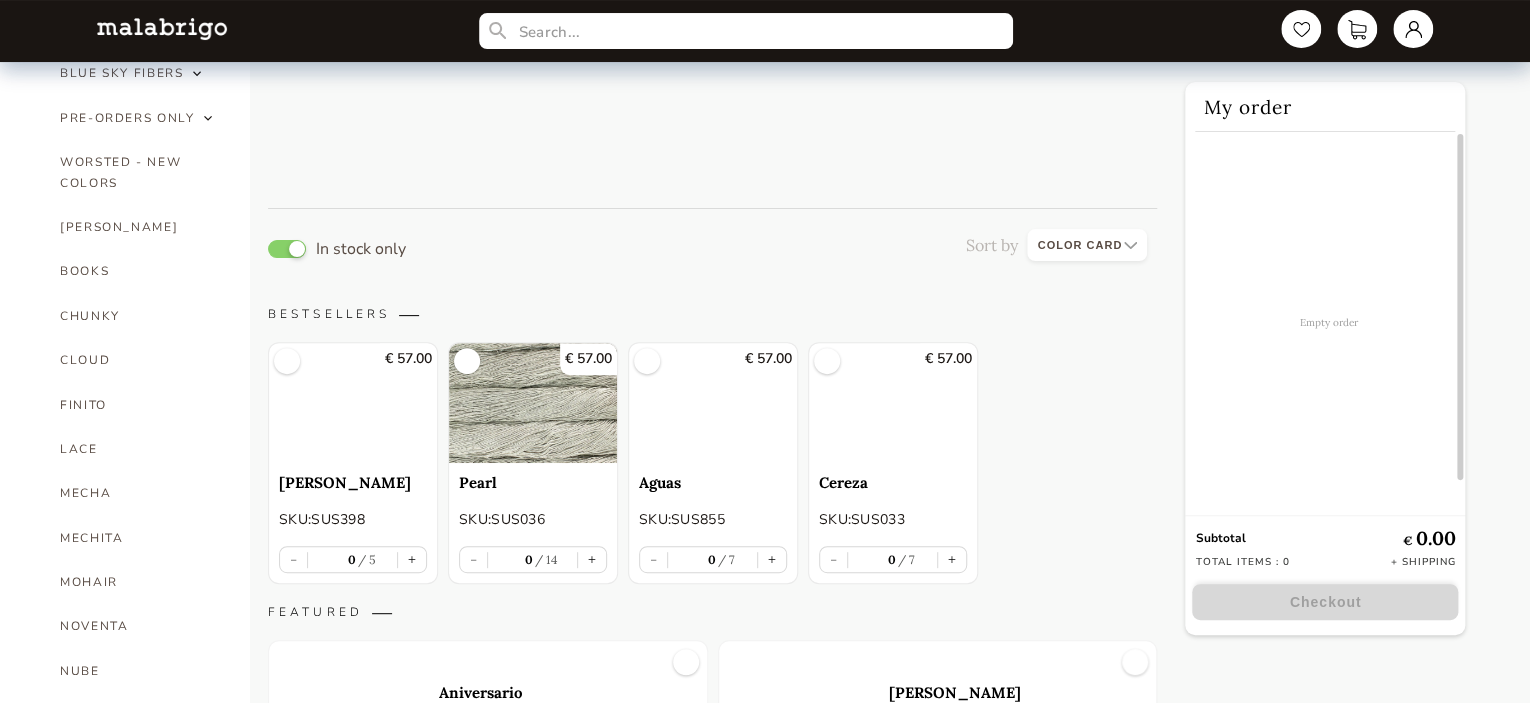 scroll, scrollTop: 100, scrollLeft: 0, axis: vertical 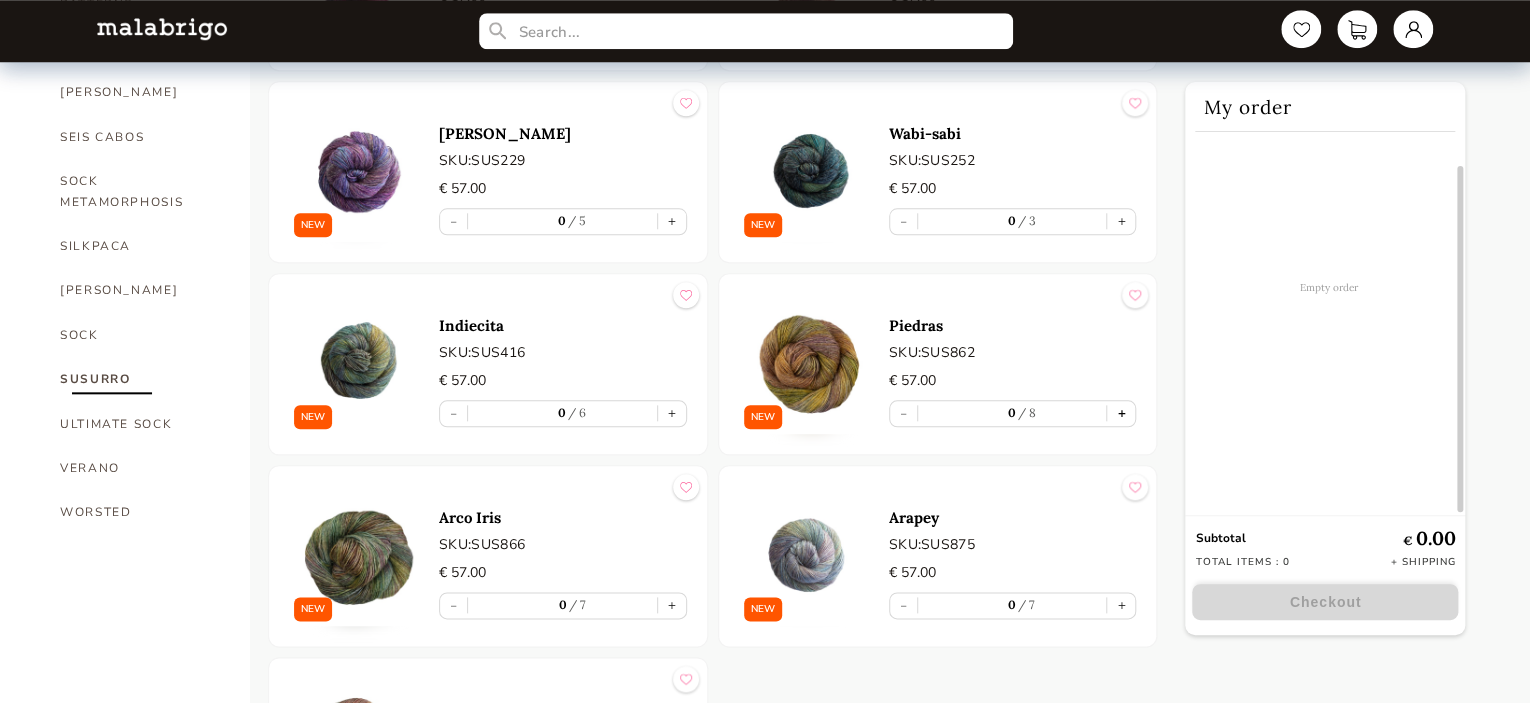 click on "+" at bounding box center [1121, 413] 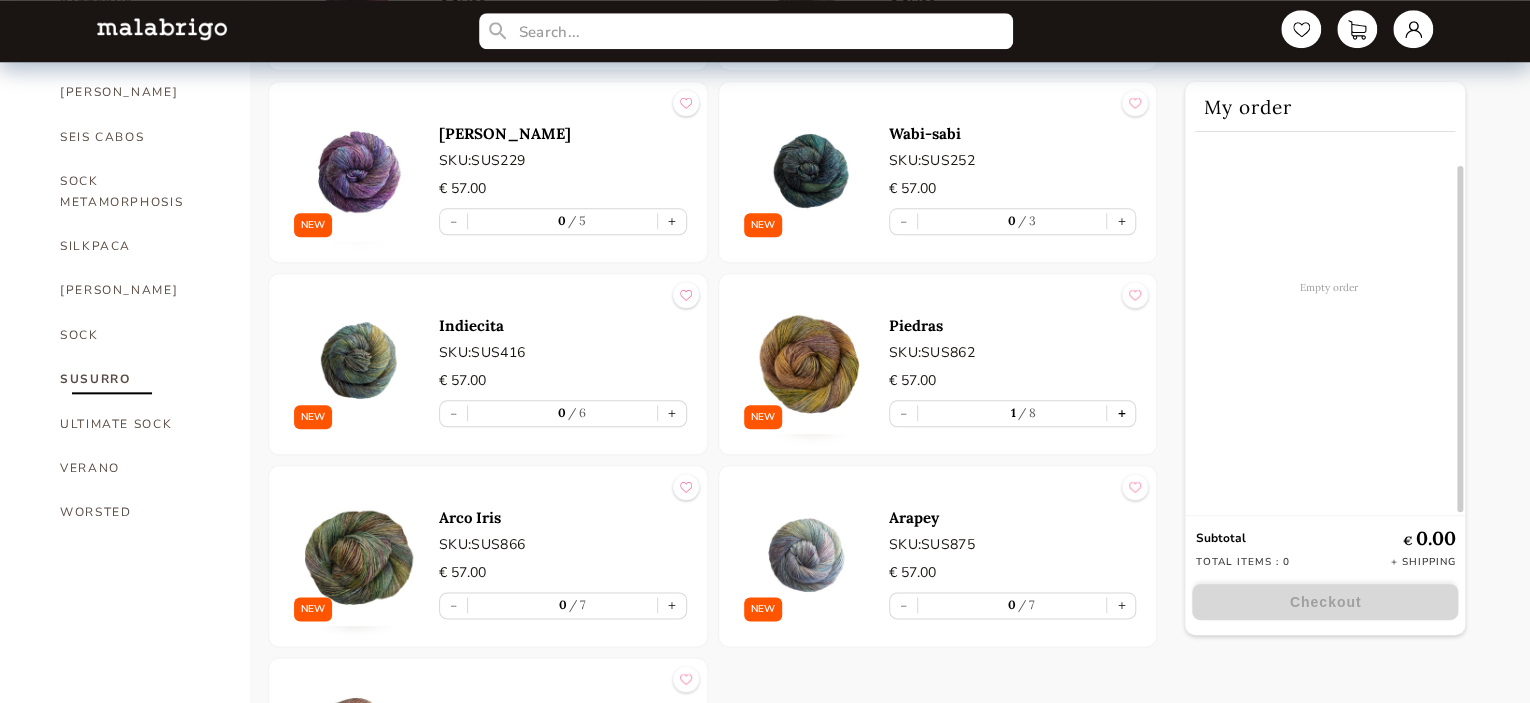 scroll, scrollTop: 0, scrollLeft: 0, axis: both 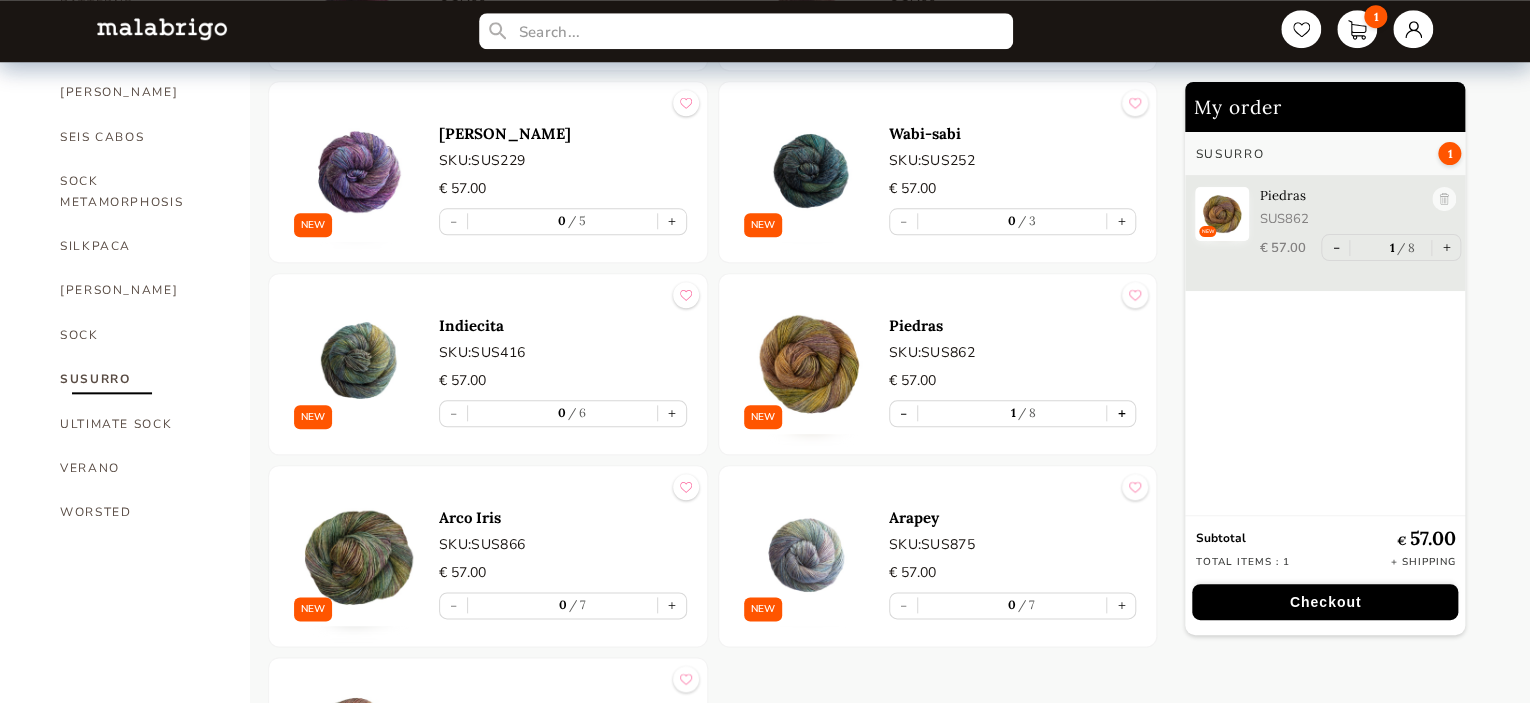 click on "+" at bounding box center [1121, 413] 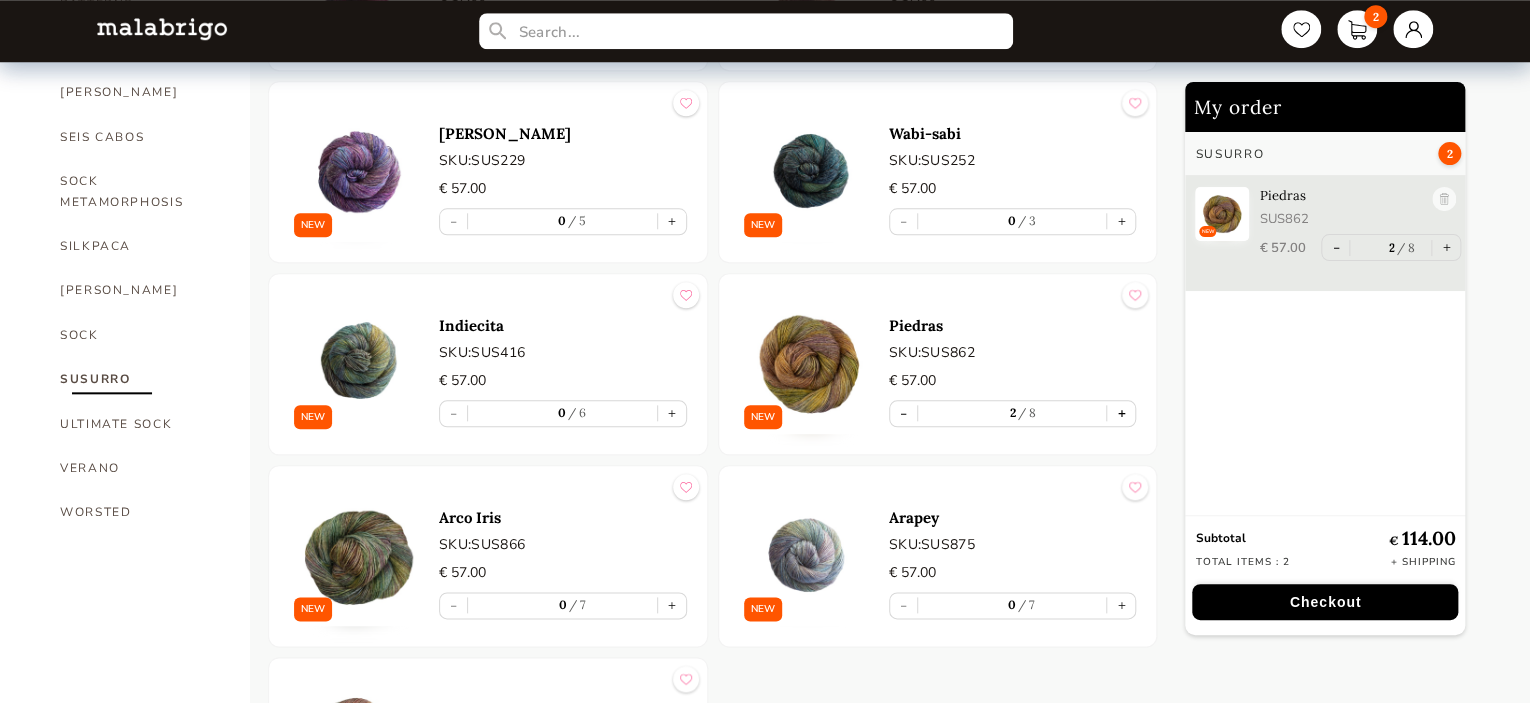 click on "+" at bounding box center (1121, 413) 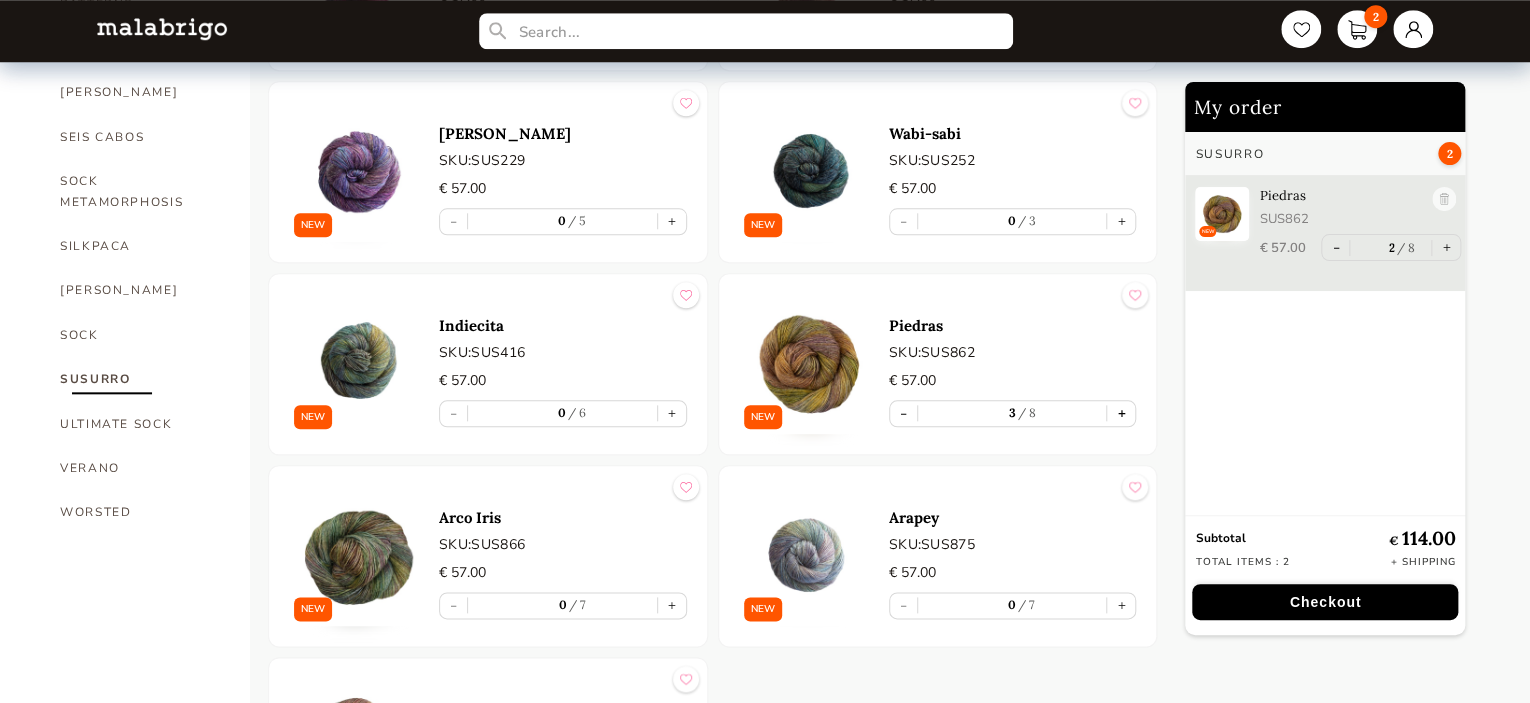 type on "3" 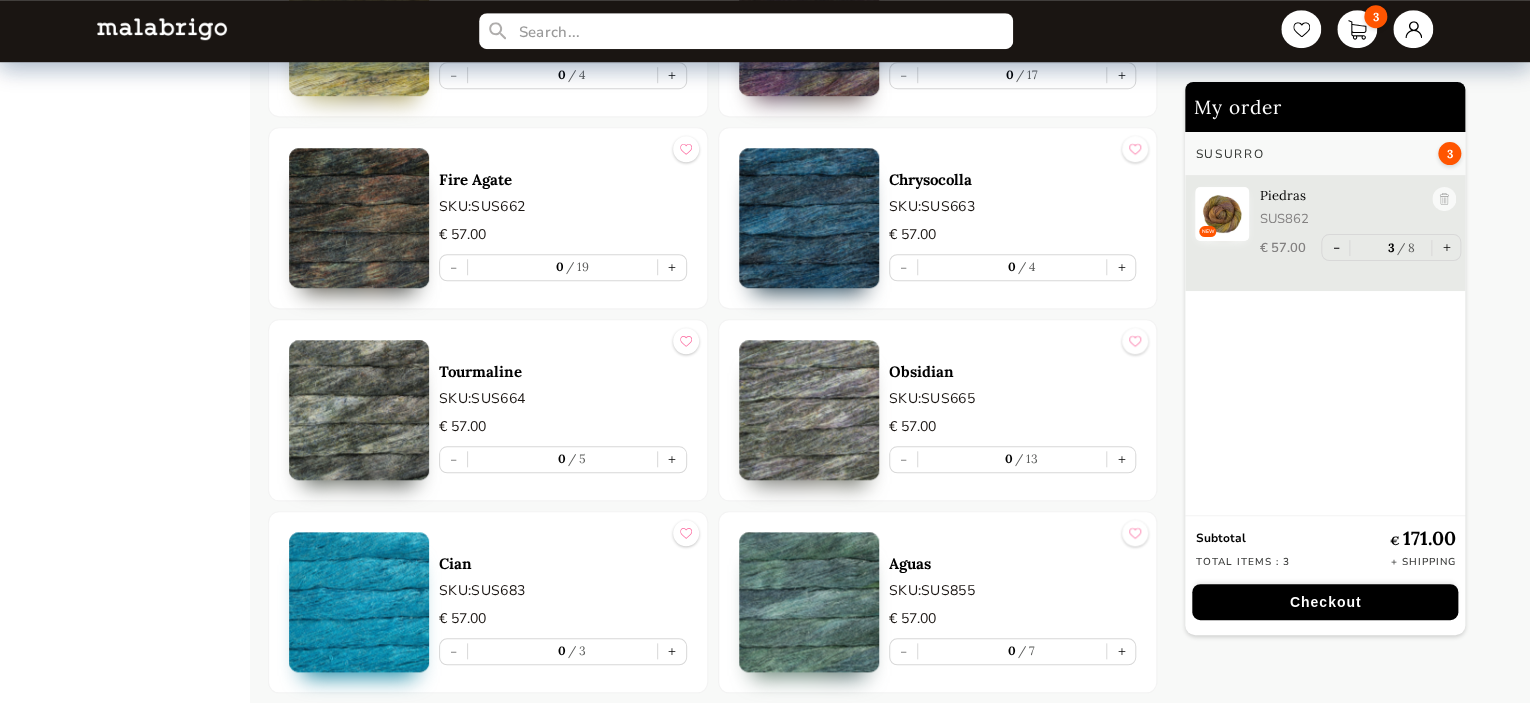 scroll, scrollTop: 4574, scrollLeft: 0, axis: vertical 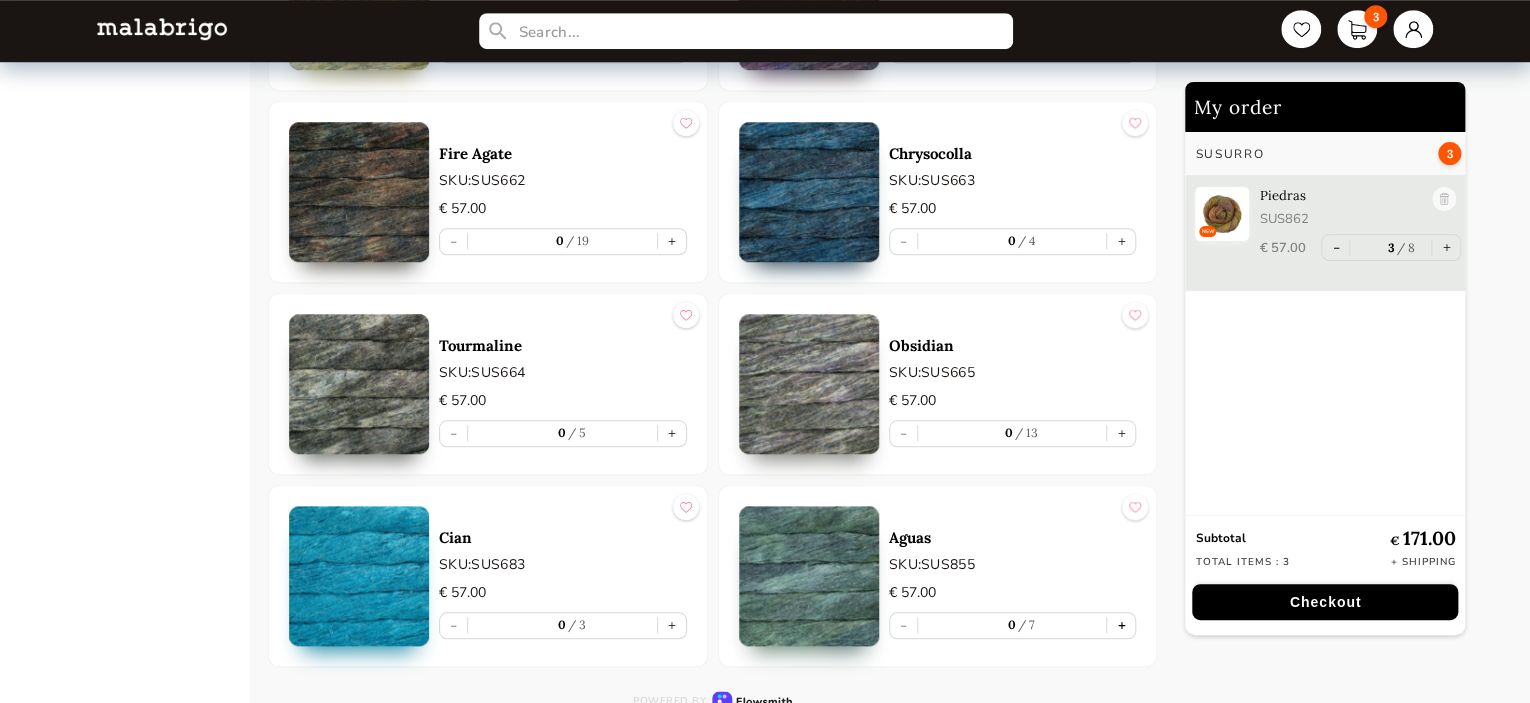 click on "+" at bounding box center [1121, 625] 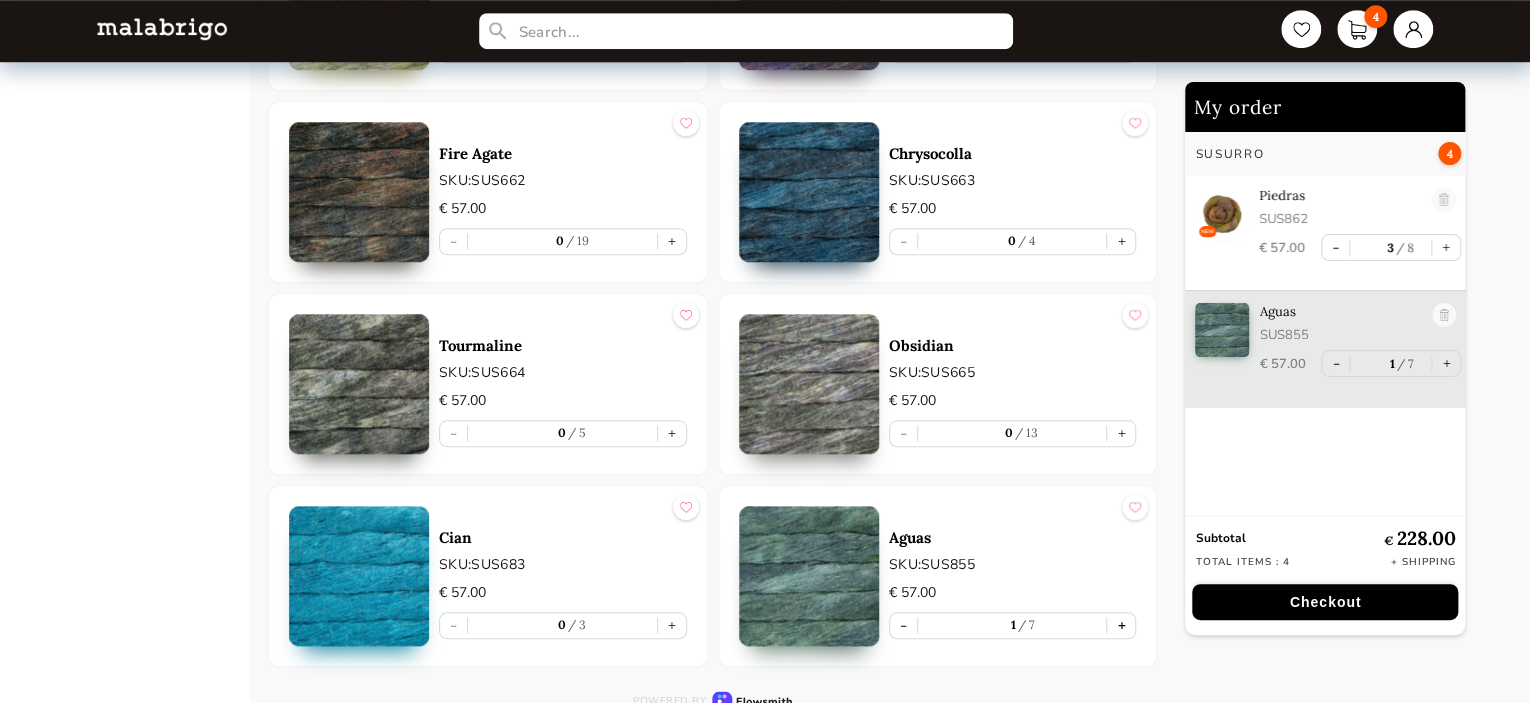 click on "+" at bounding box center [1121, 625] 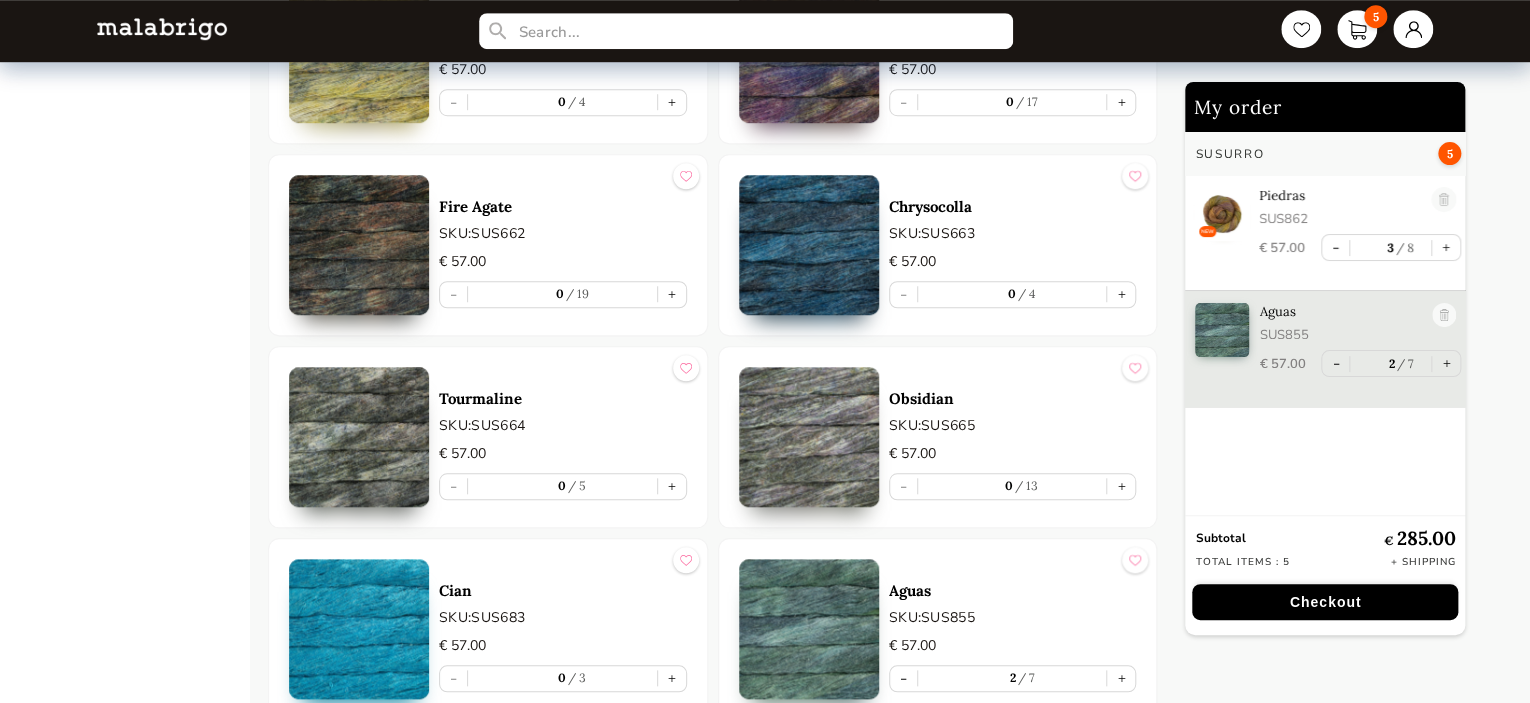 scroll, scrollTop: 4474, scrollLeft: 0, axis: vertical 